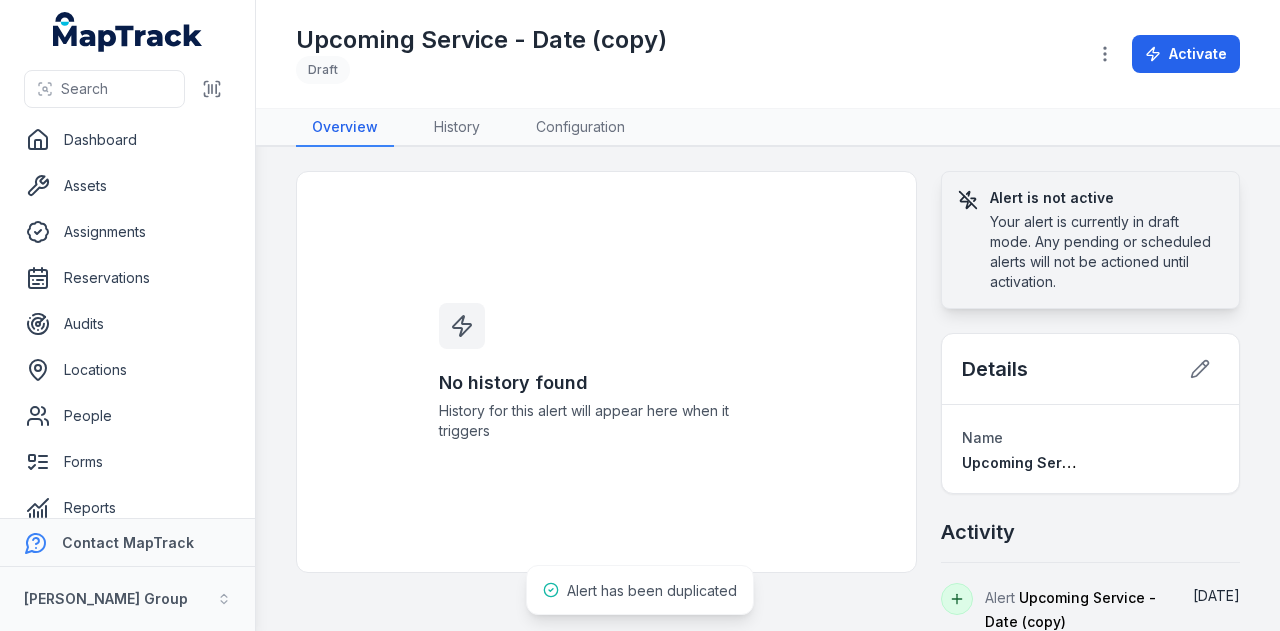 scroll, scrollTop: 0, scrollLeft: 0, axis: both 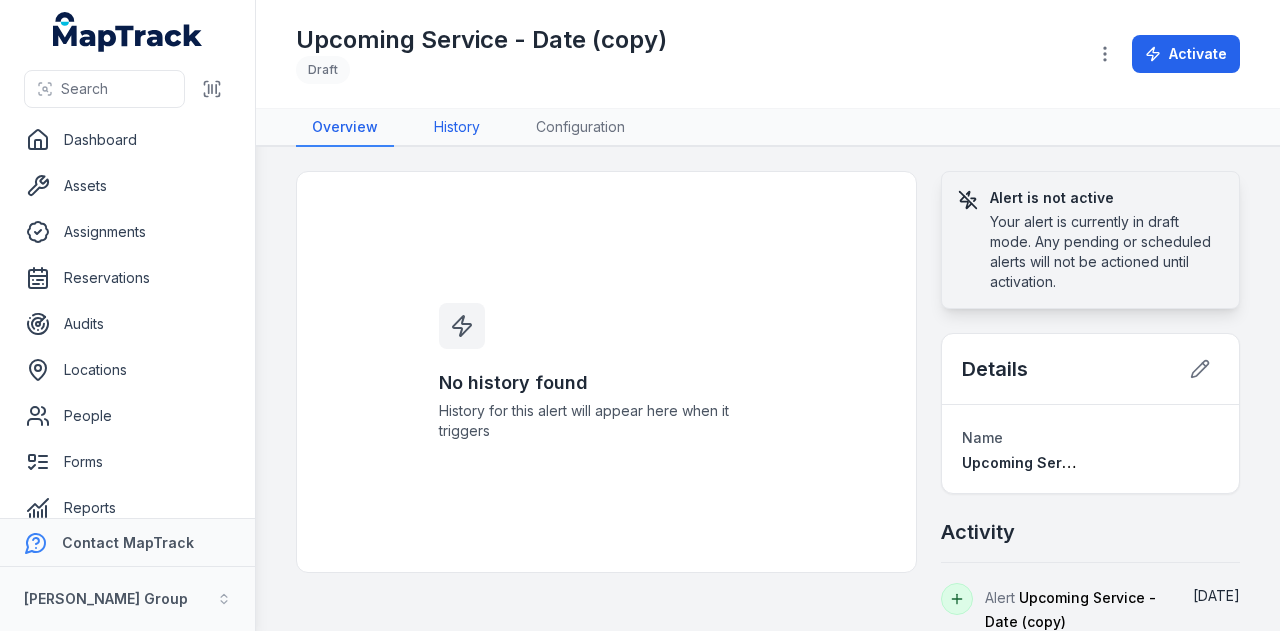 click on "History" at bounding box center [457, 128] 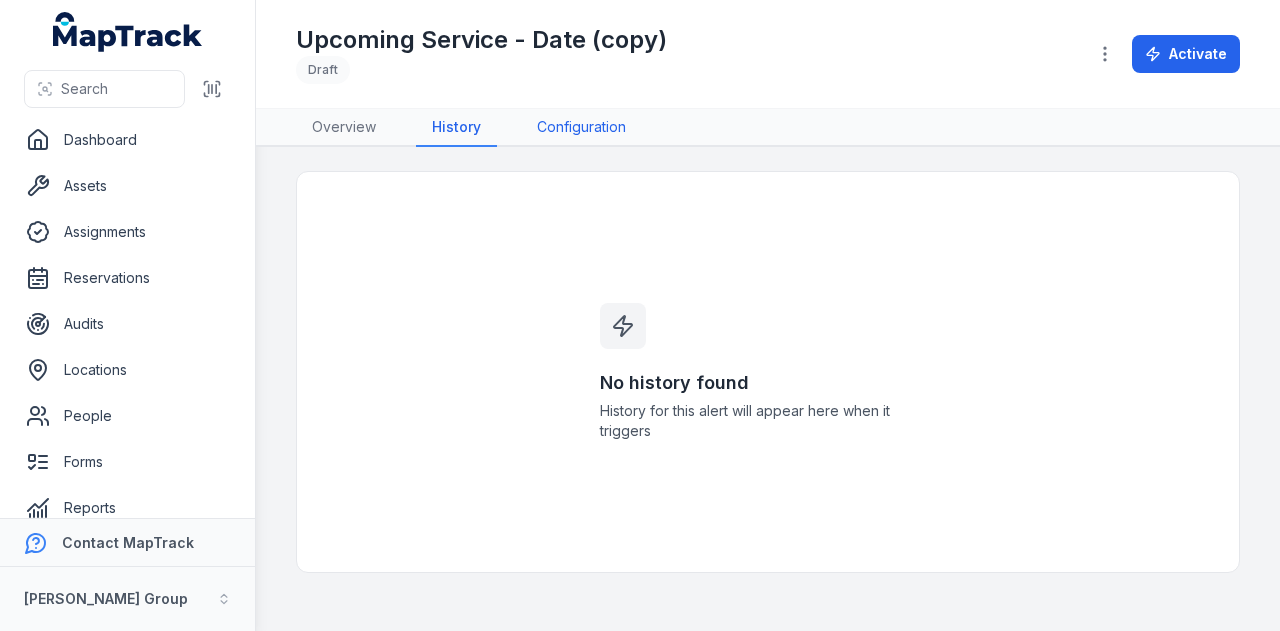 click on "Configuration" at bounding box center (581, 128) 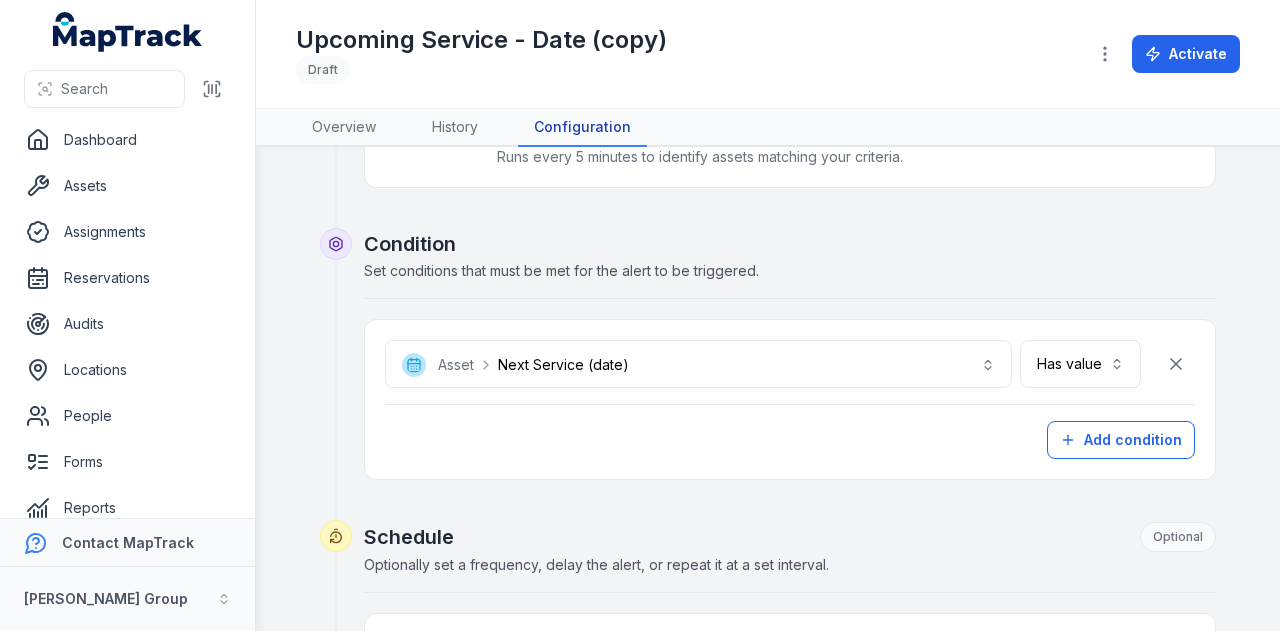 scroll, scrollTop: 300, scrollLeft: 0, axis: vertical 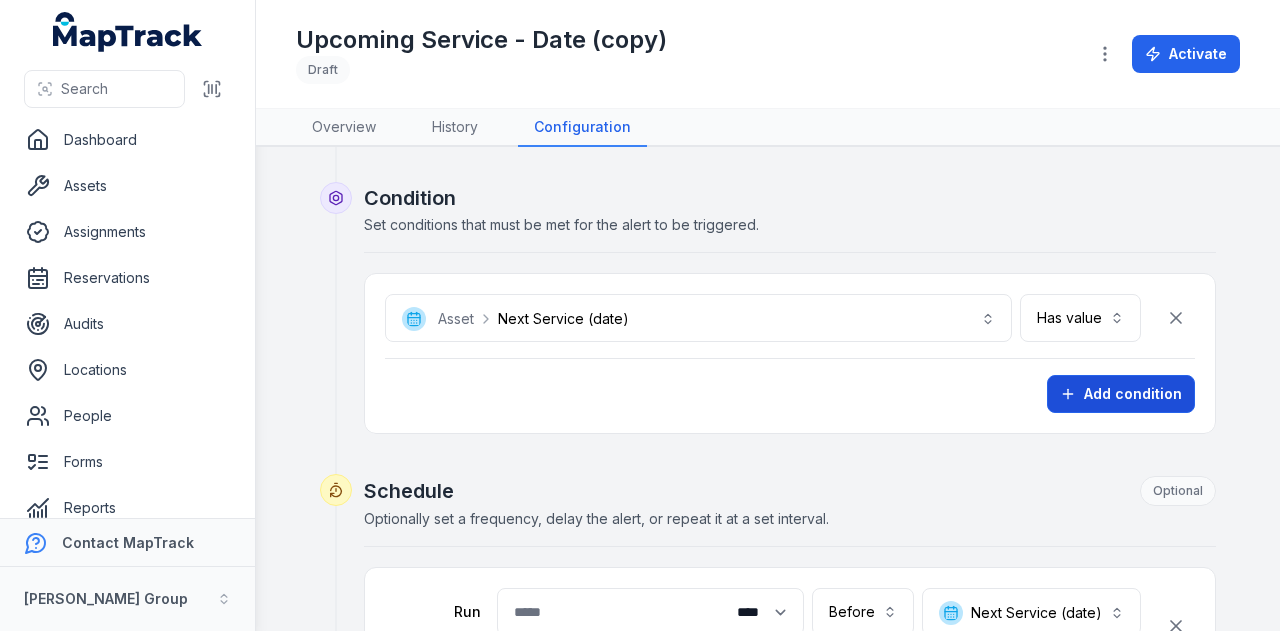 click on "Add condition" at bounding box center [1121, 394] 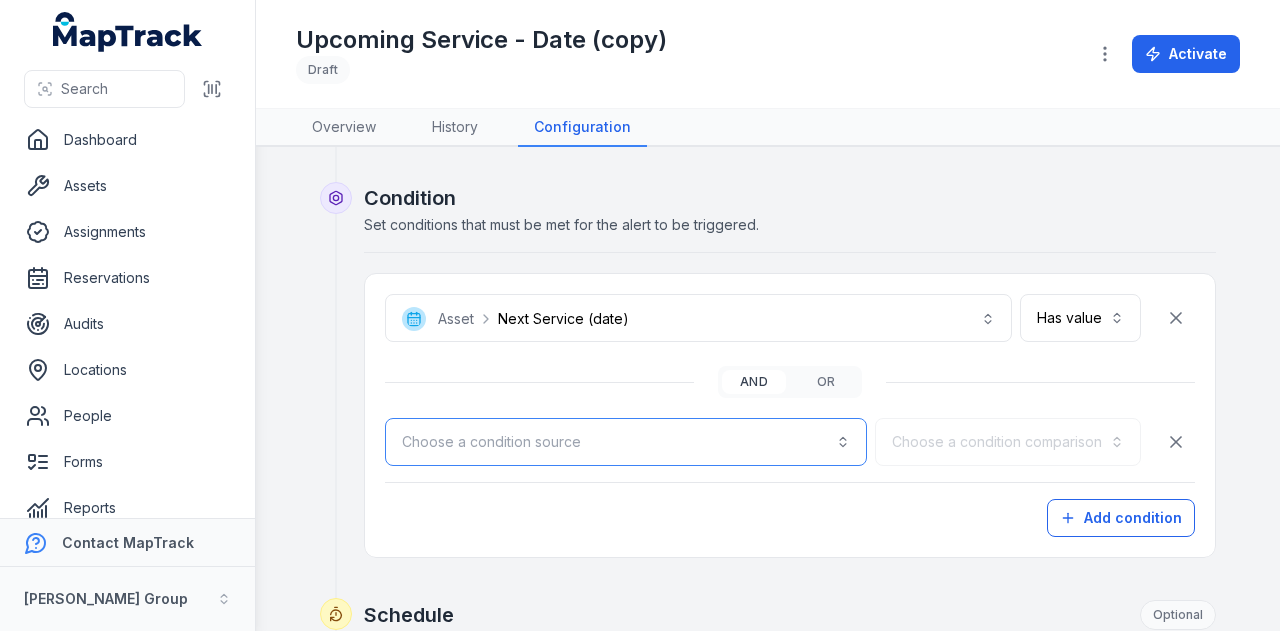 click on "Choose a condition source" at bounding box center [626, 442] 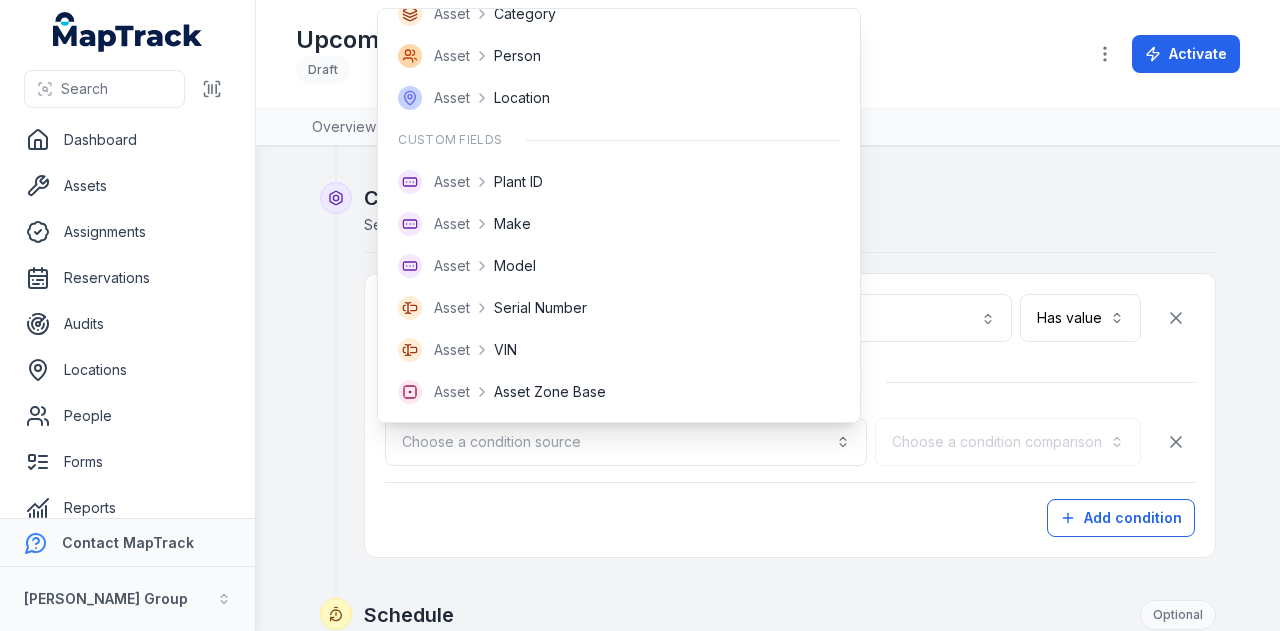 scroll, scrollTop: 142, scrollLeft: 0, axis: vertical 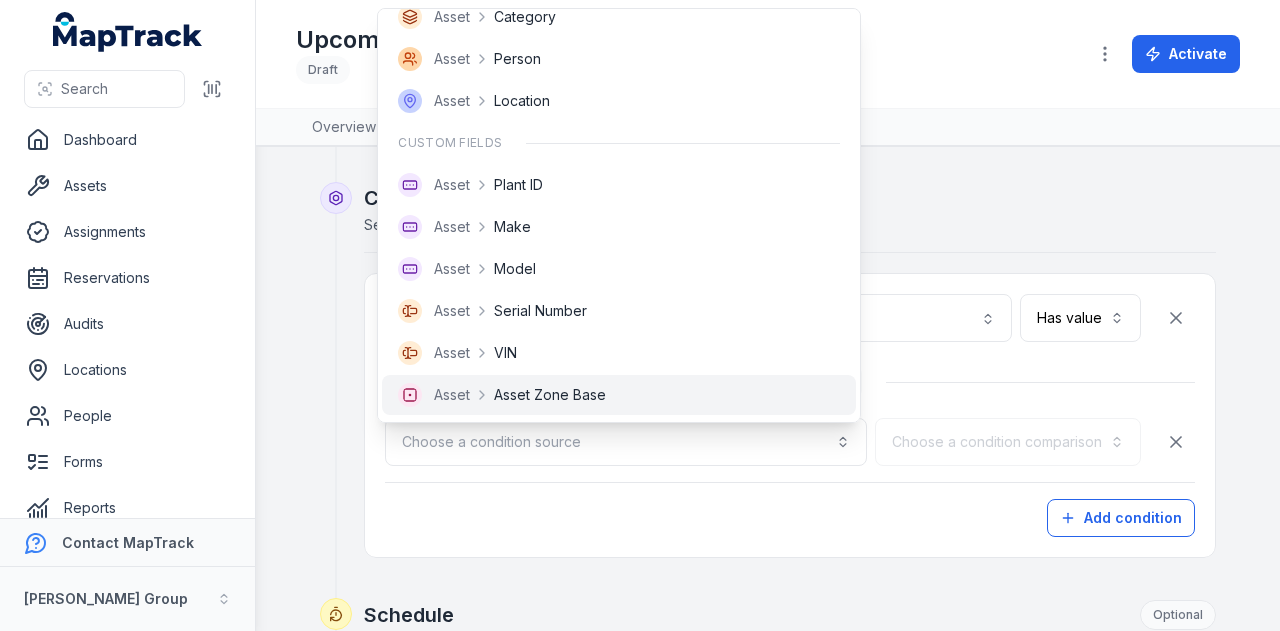 click on "Asset Asset Zone Base" at bounding box center (619, 395) 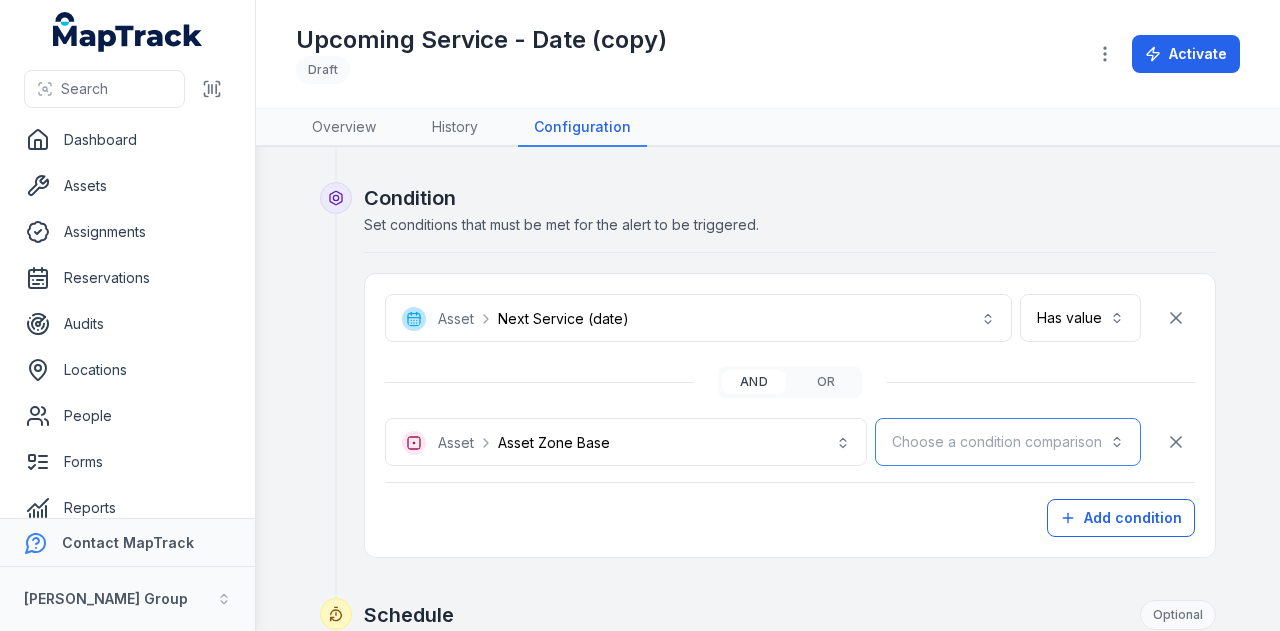 click on "Choose a condition comparison" at bounding box center [1008, 442] 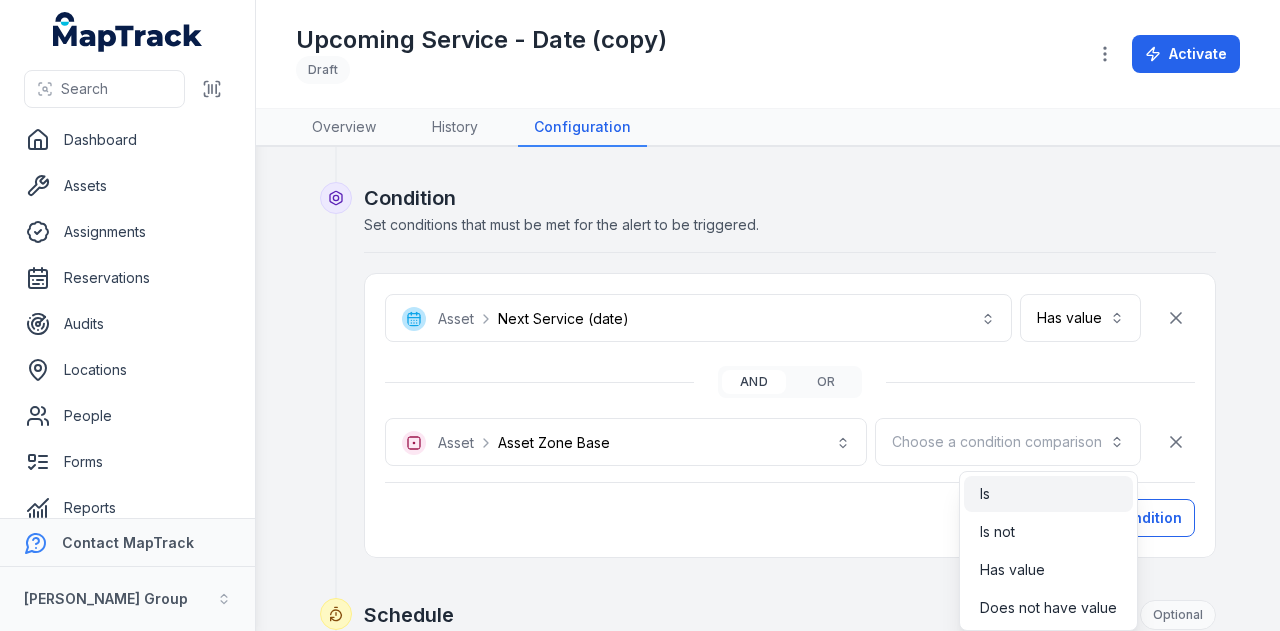 click on "Is" at bounding box center [1048, 494] 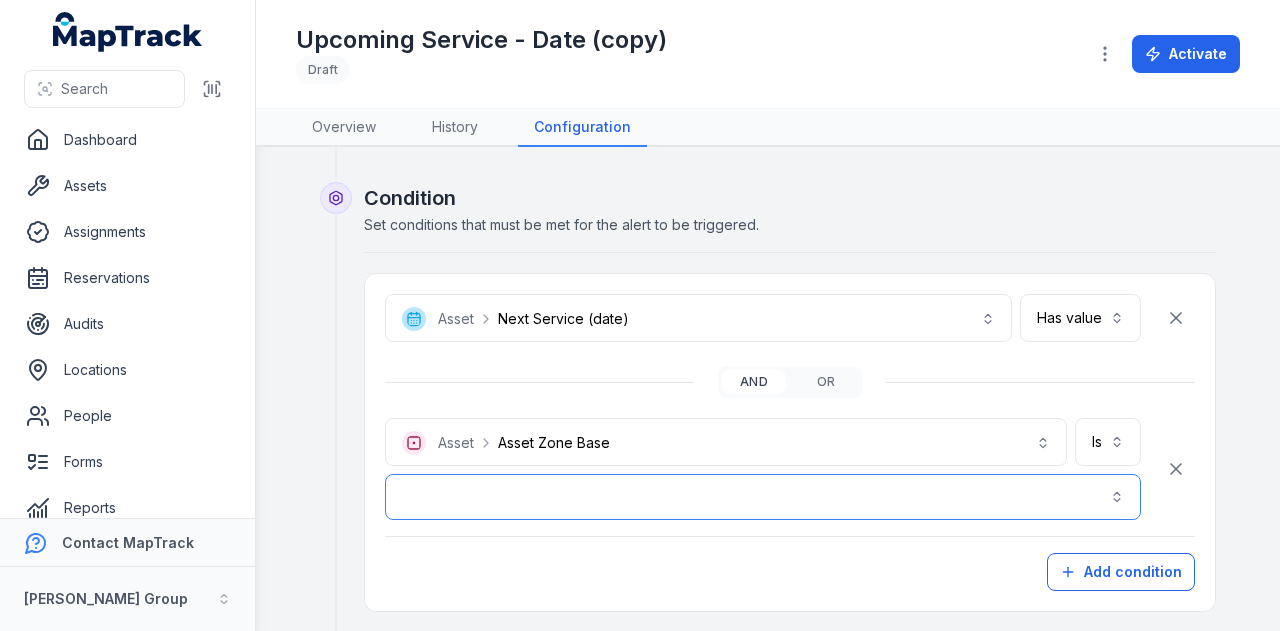 click at bounding box center (763, 497) 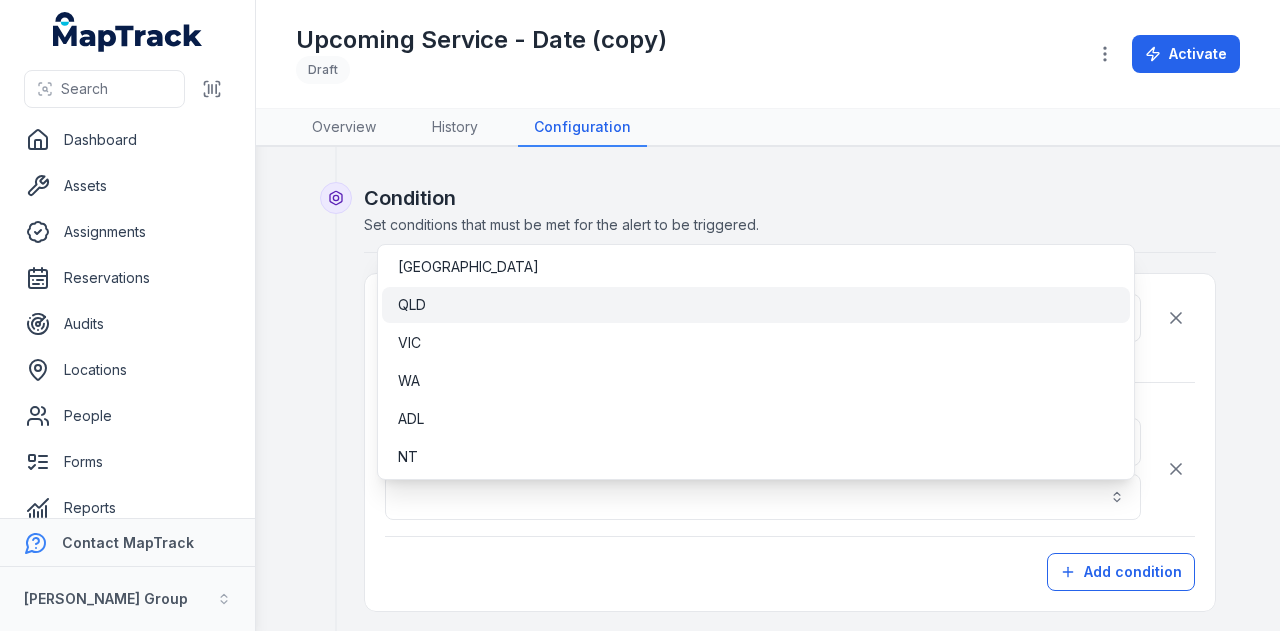click on "QLD" at bounding box center (755, 305) 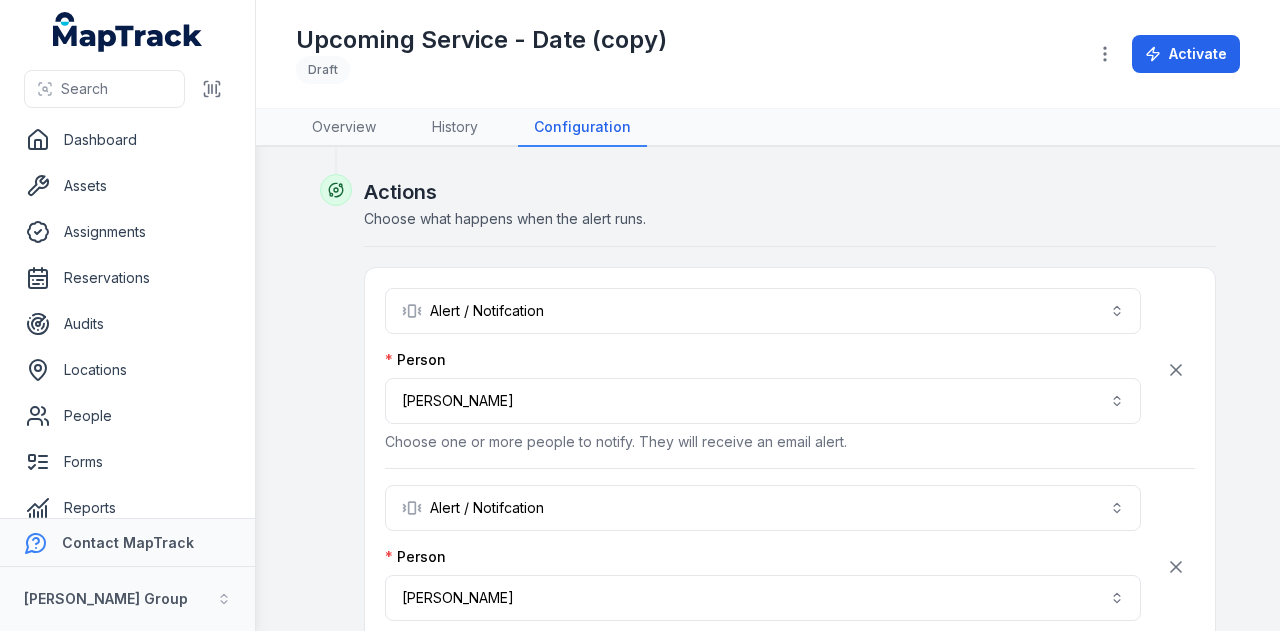 scroll, scrollTop: 1200, scrollLeft: 0, axis: vertical 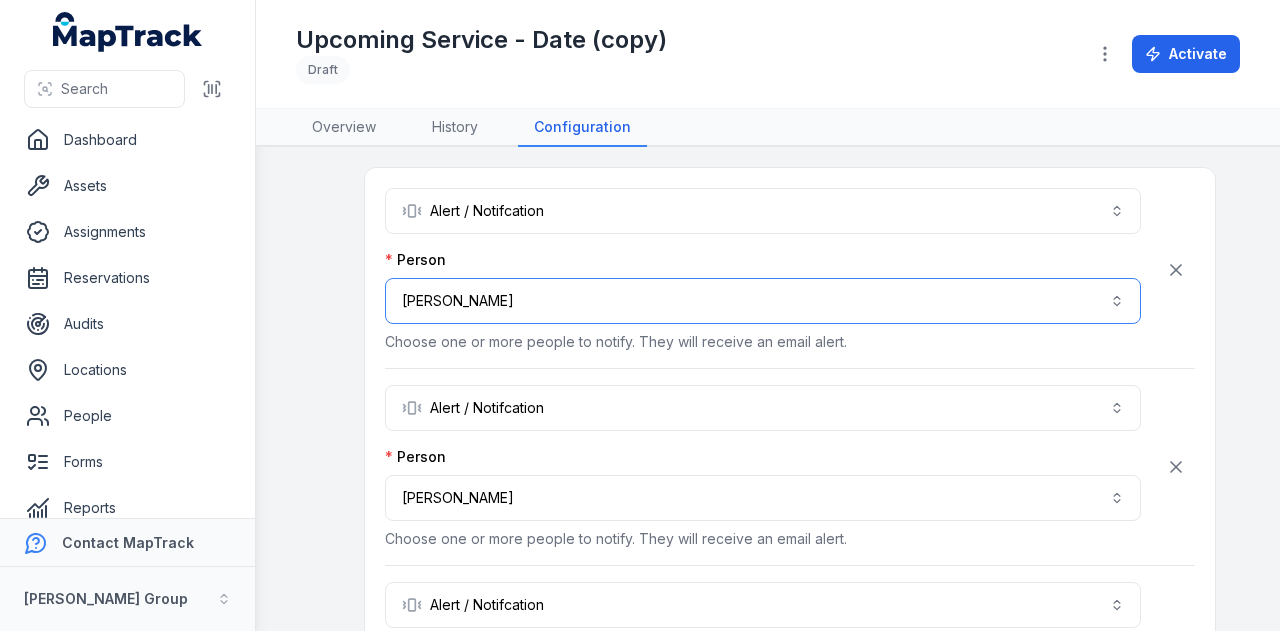 click on "**********" at bounding box center [763, 301] 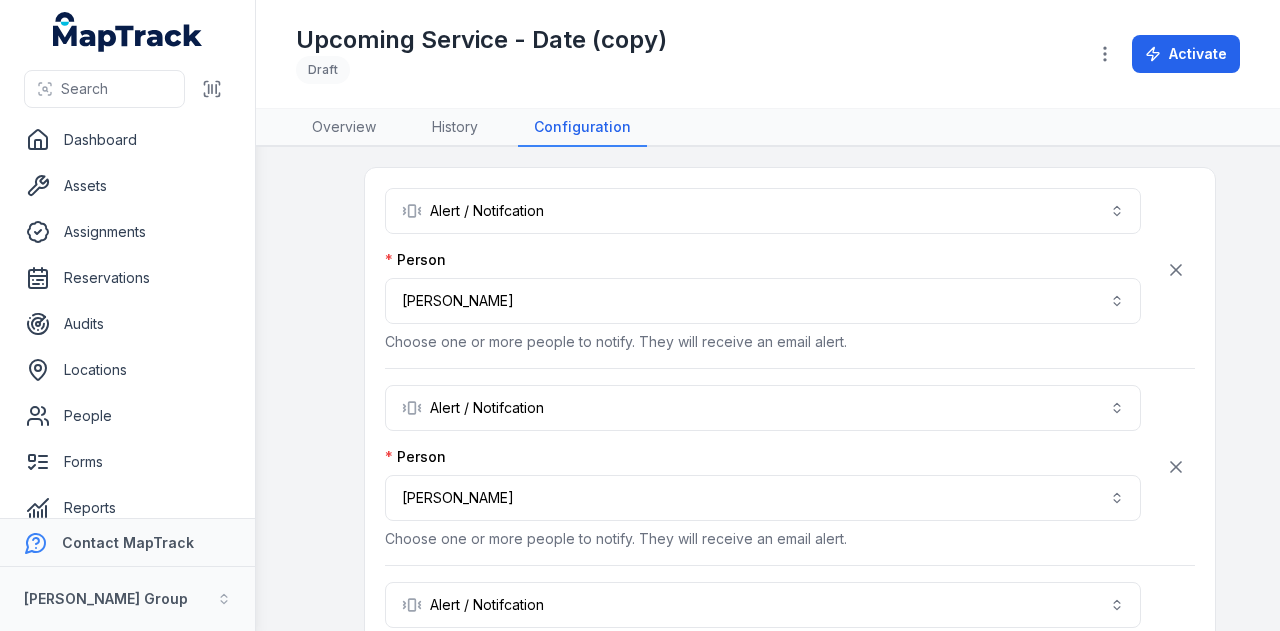scroll, scrollTop: 7, scrollLeft: 0, axis: vertical 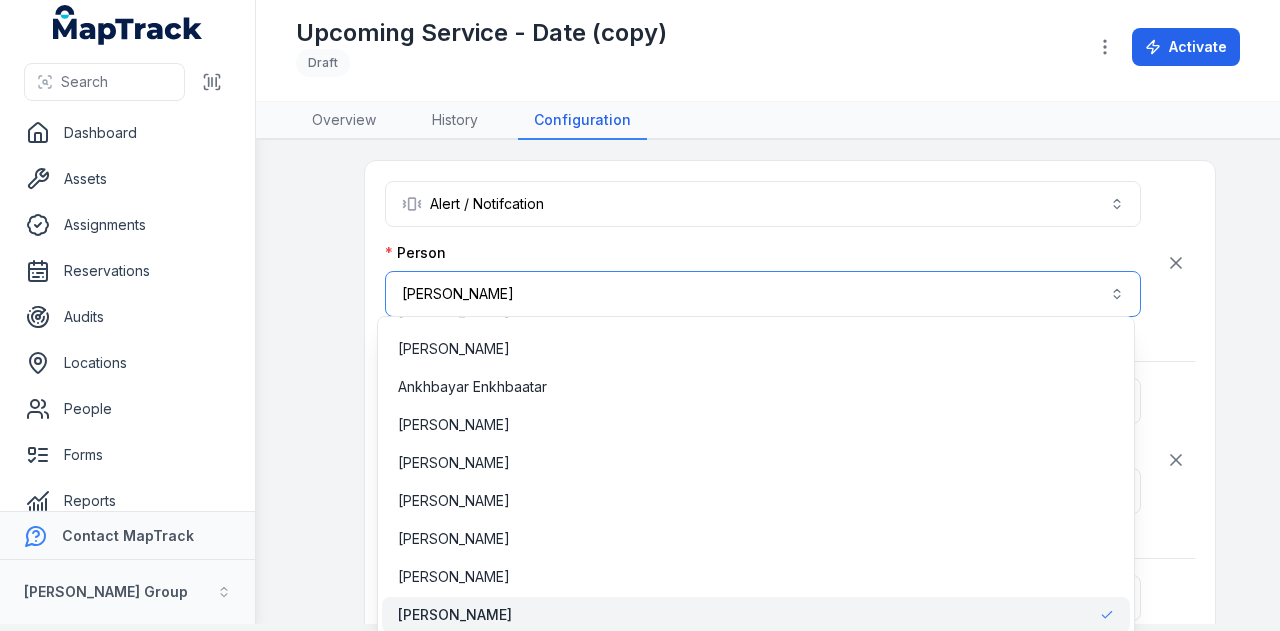 click on "**********" at bounding box center [763, 294] 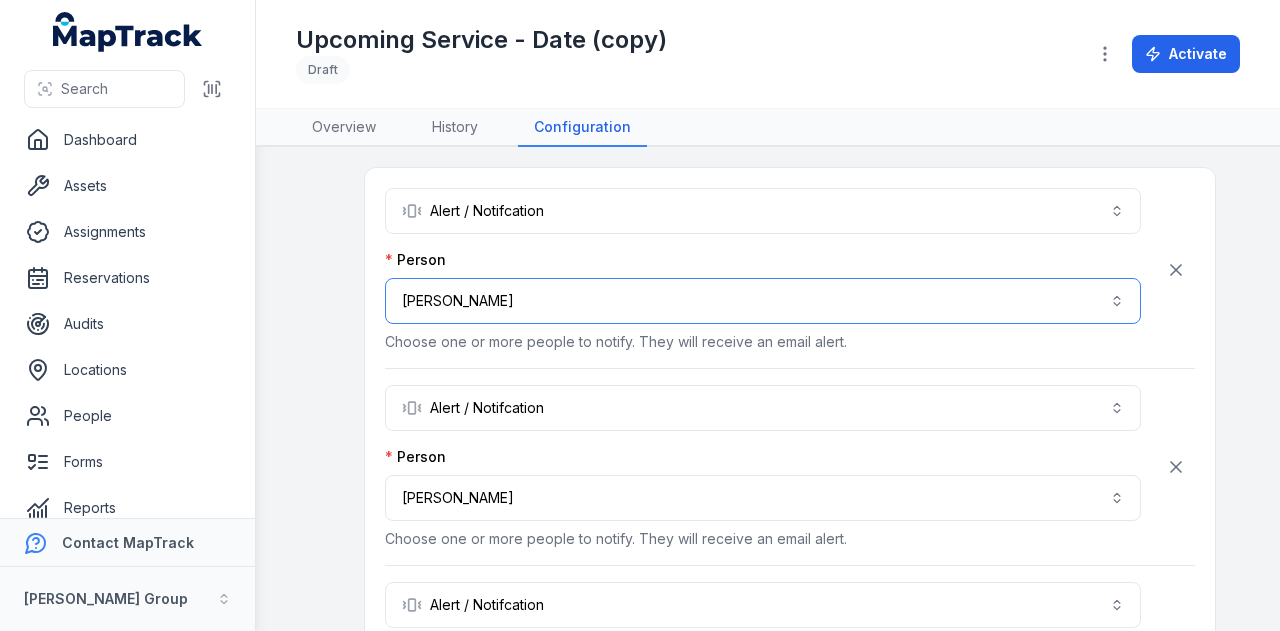 click on "**********" at bounding box center [763, 301] 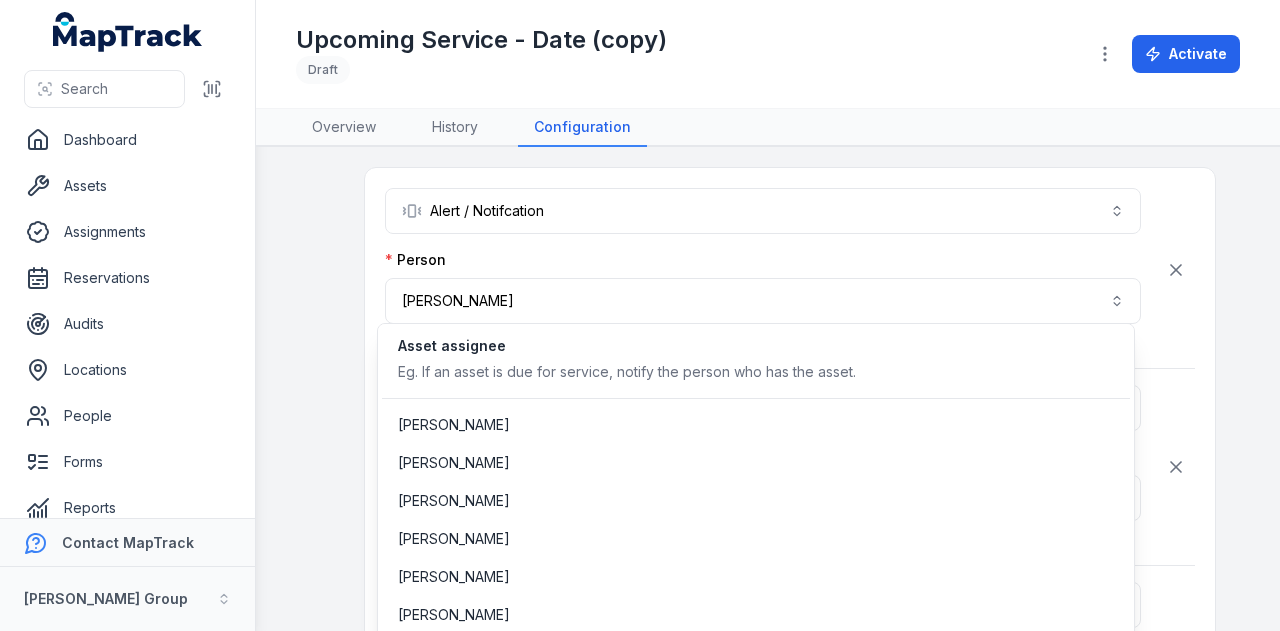 scroll, scrollTop: 7, scrollLeft: 0, axis: vertical 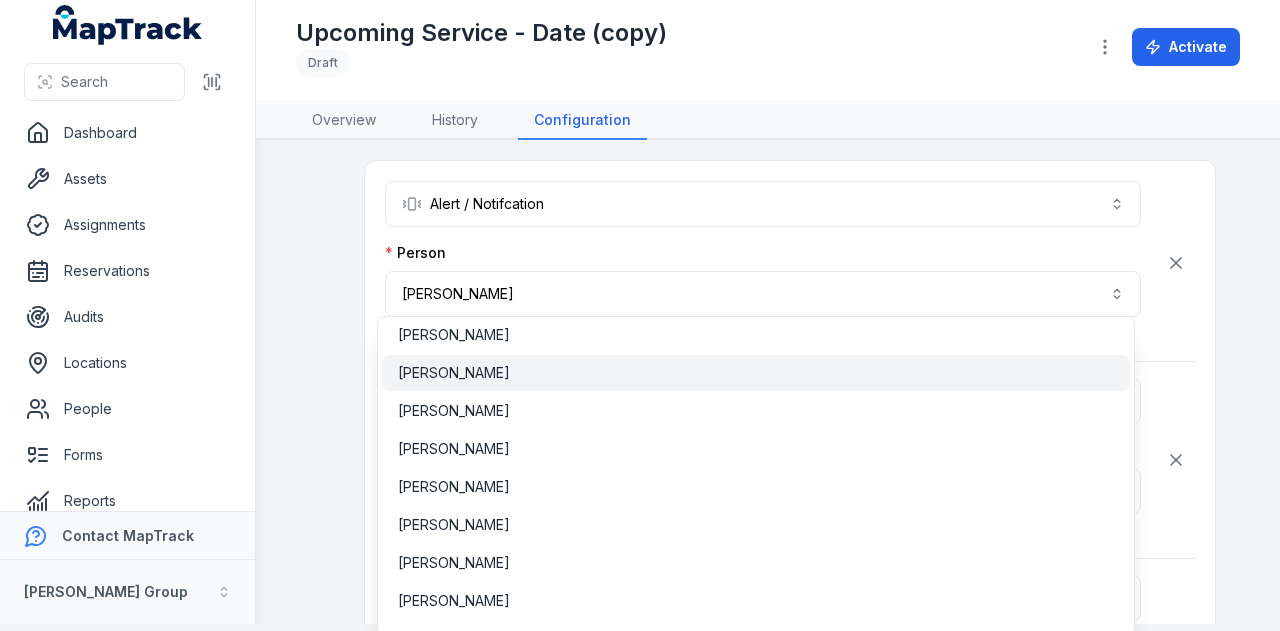 click on "[PERSON_NAME]" at bounding box center [755, 373] 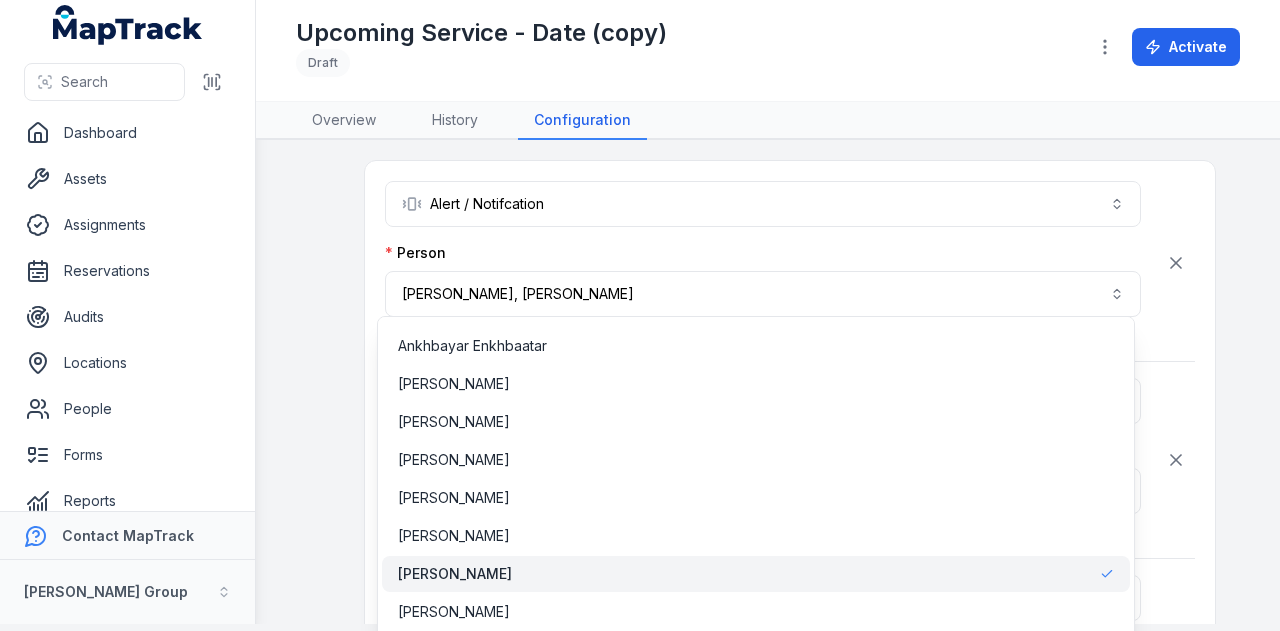 scroll, scrollTop: 725, scrollLeft: 0, axis: vertical 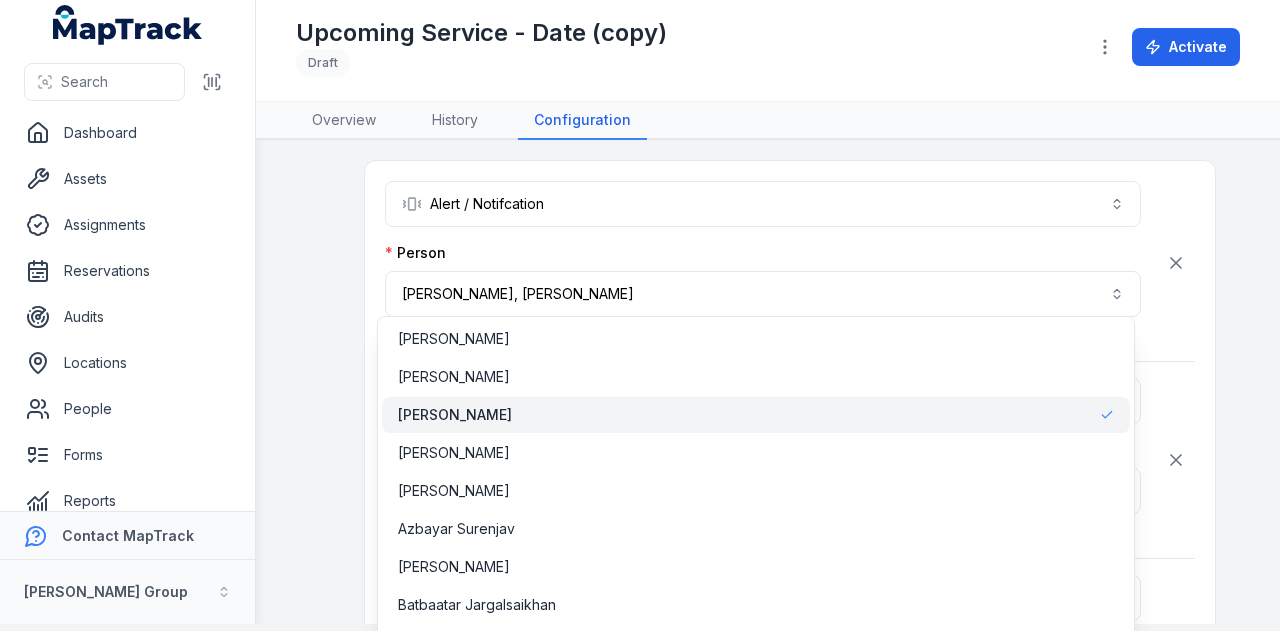 click on "[PERSON_NAME]" at bounding box center (455, 415) 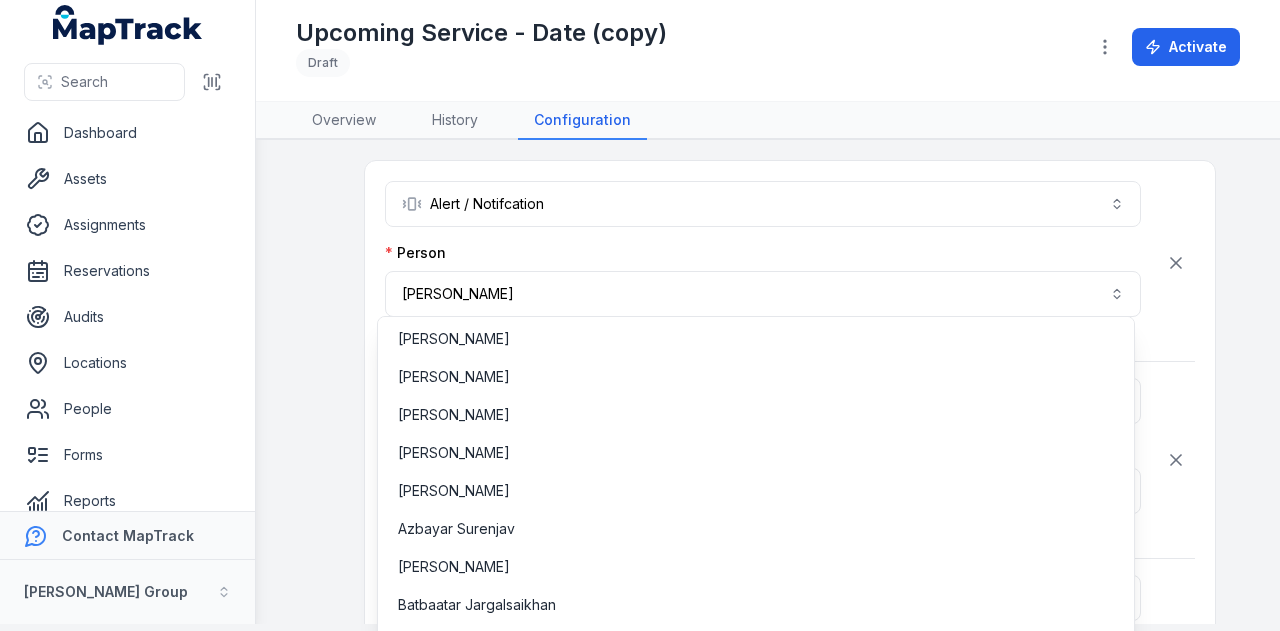 click on "**********" at bounding box center (768, 457) 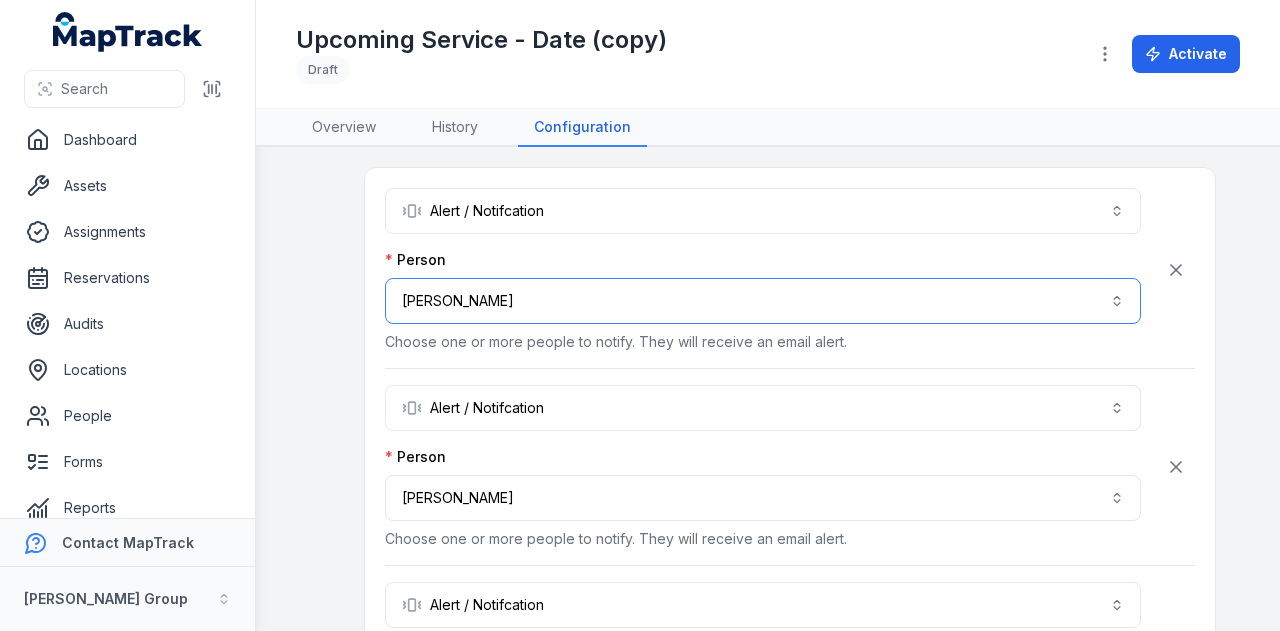 scroll, scrollTop: 0, scrollLeft: 0, axis: both 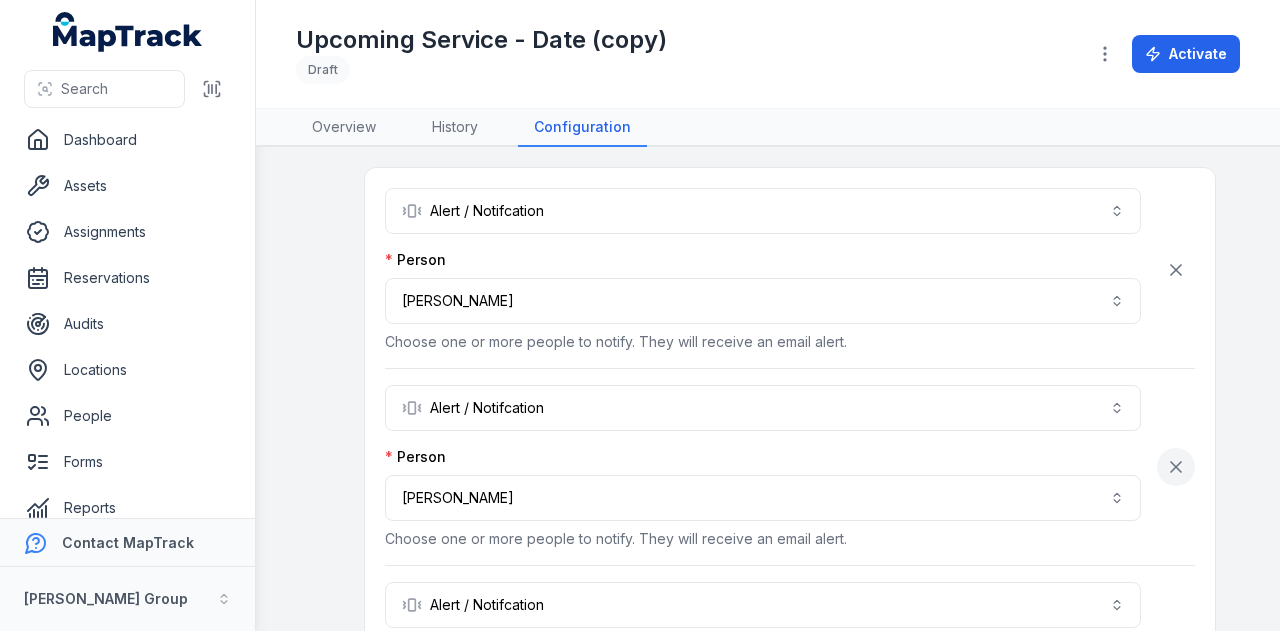 click 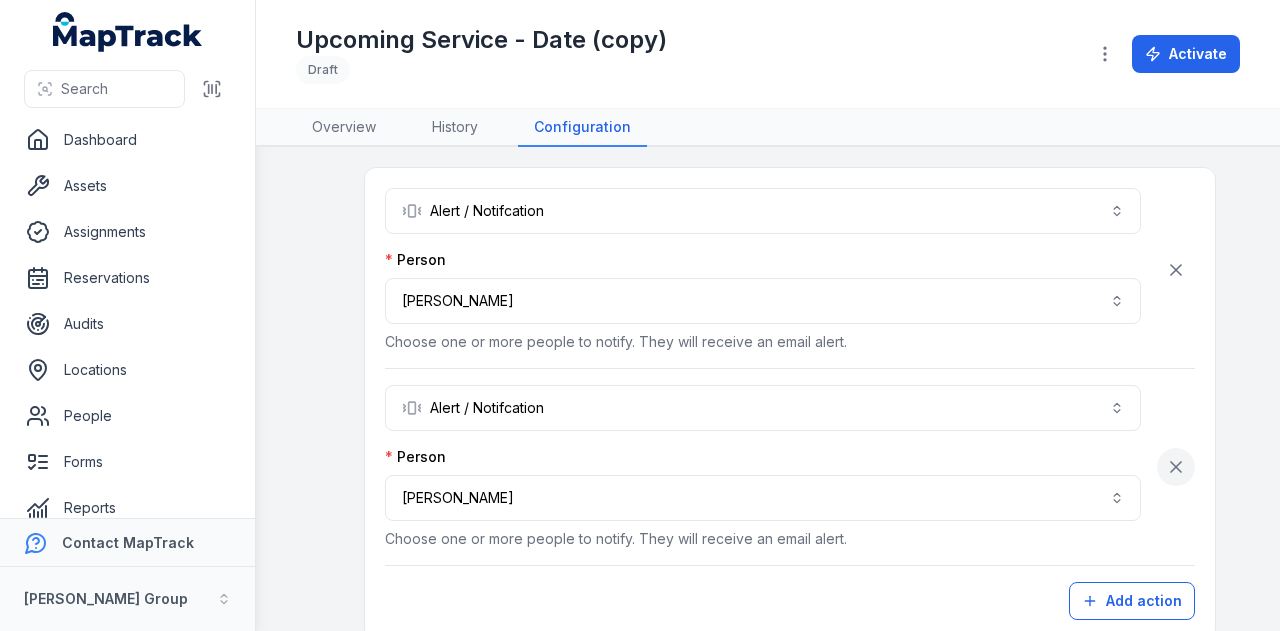 click 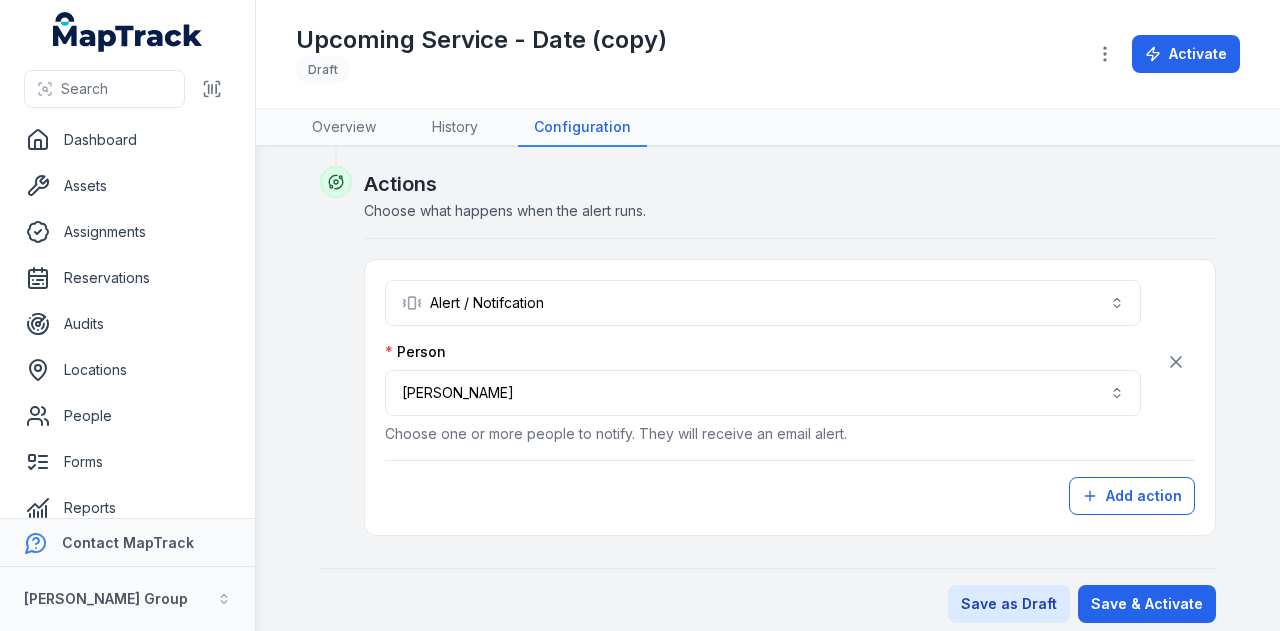 scroll, scrollTop: 1112, scrollLeft: 0, axis: vertical 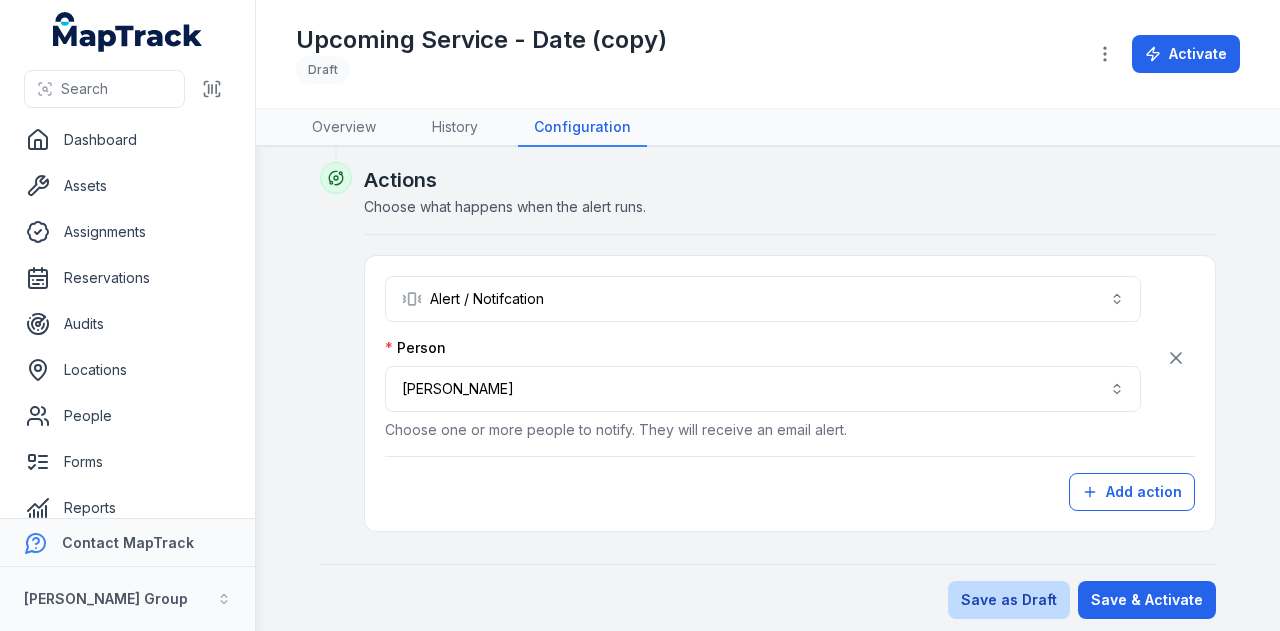 click on "Save as Draft" at bounding box center [1009, 600] 